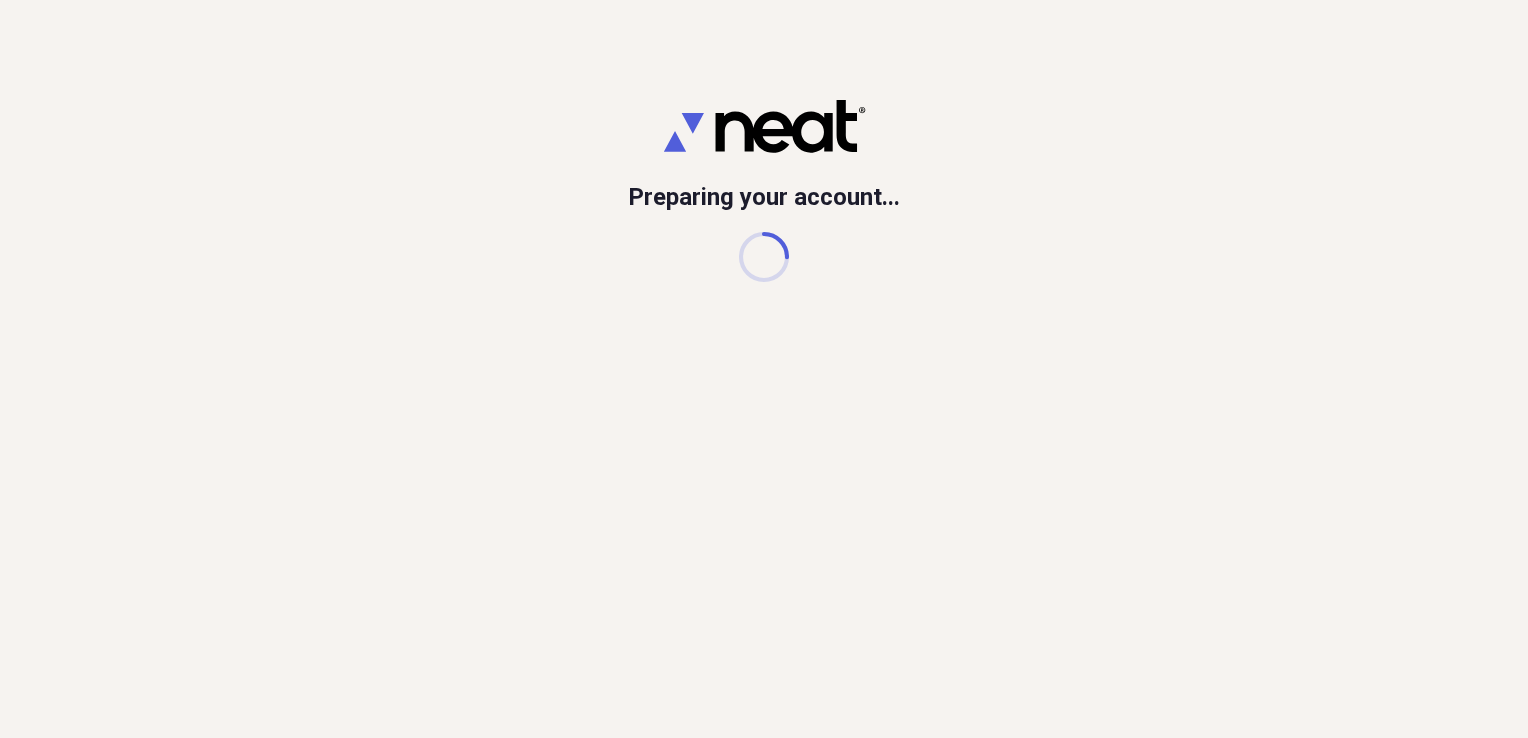 scroll, scrollTop: 0, scrollLeft: 0, axis: both 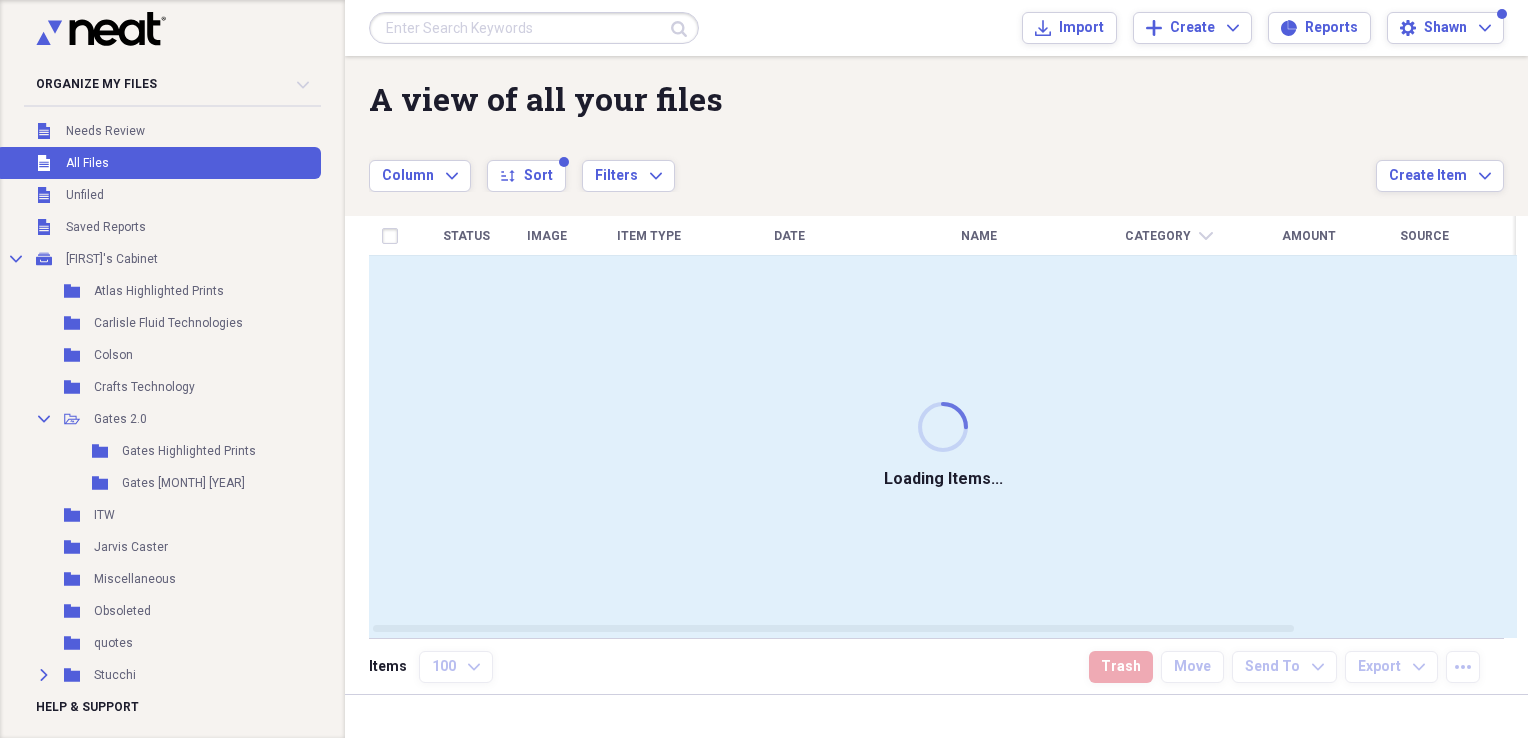 click at bounding box center (534, 28) 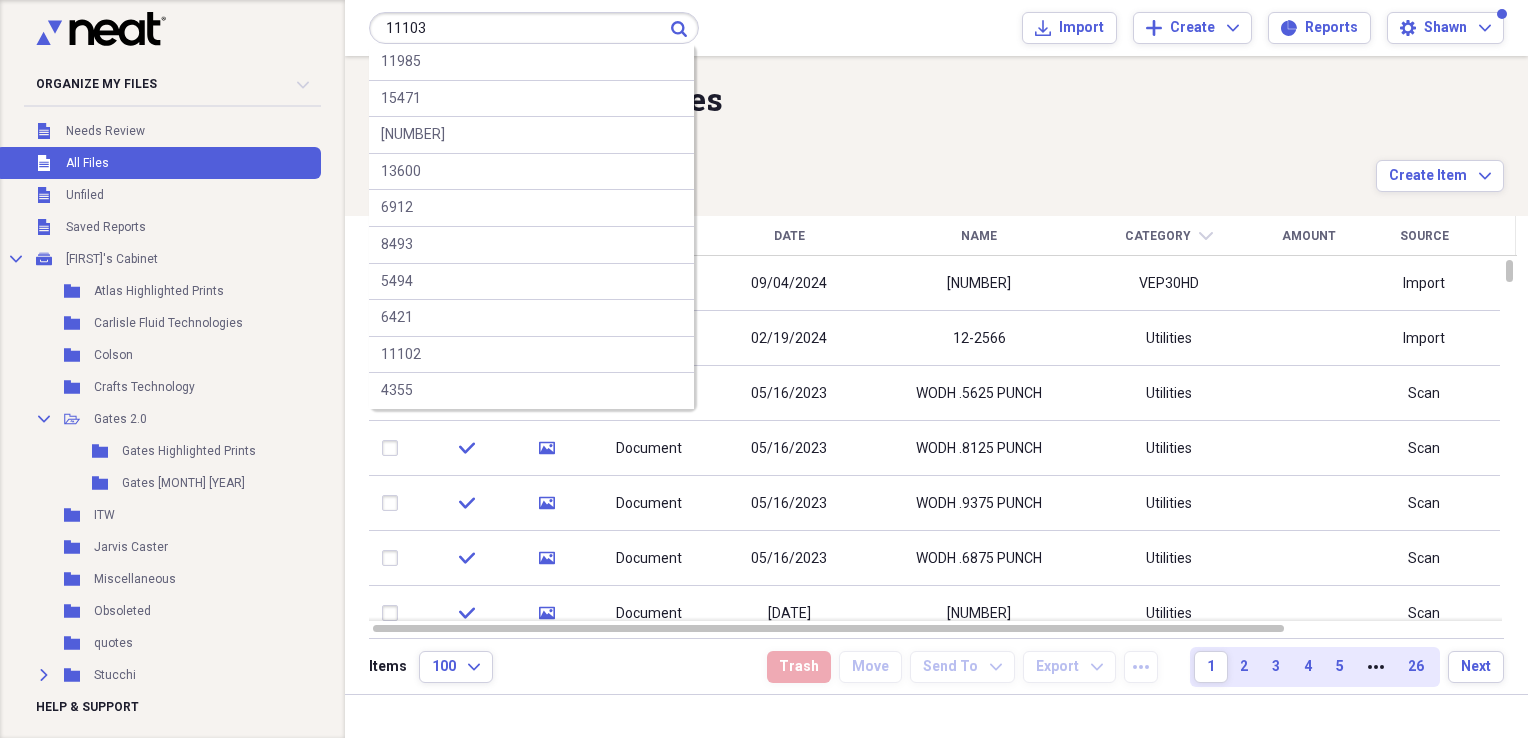 type on "11103" 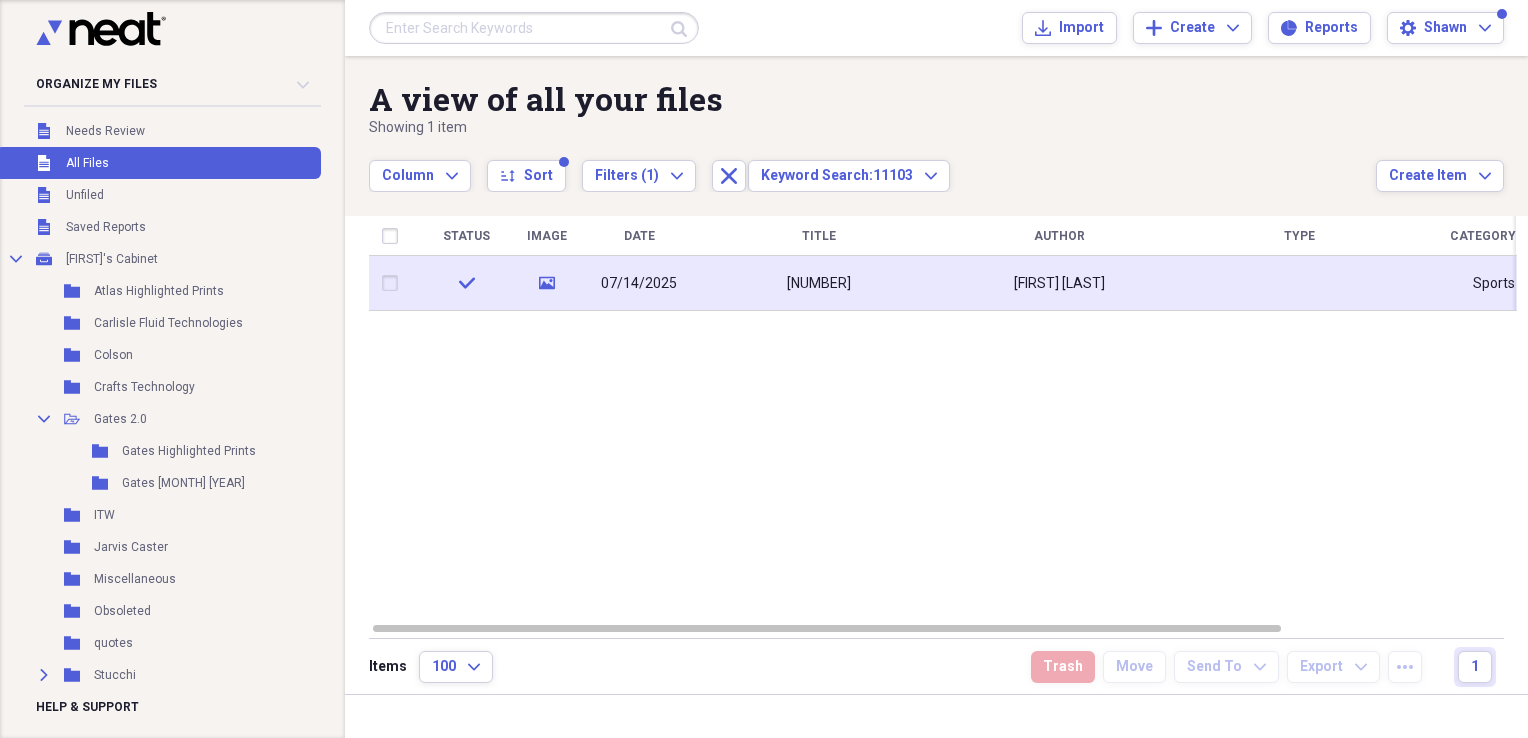 click on "[NUMBER]" at bounding box center (819, 284) 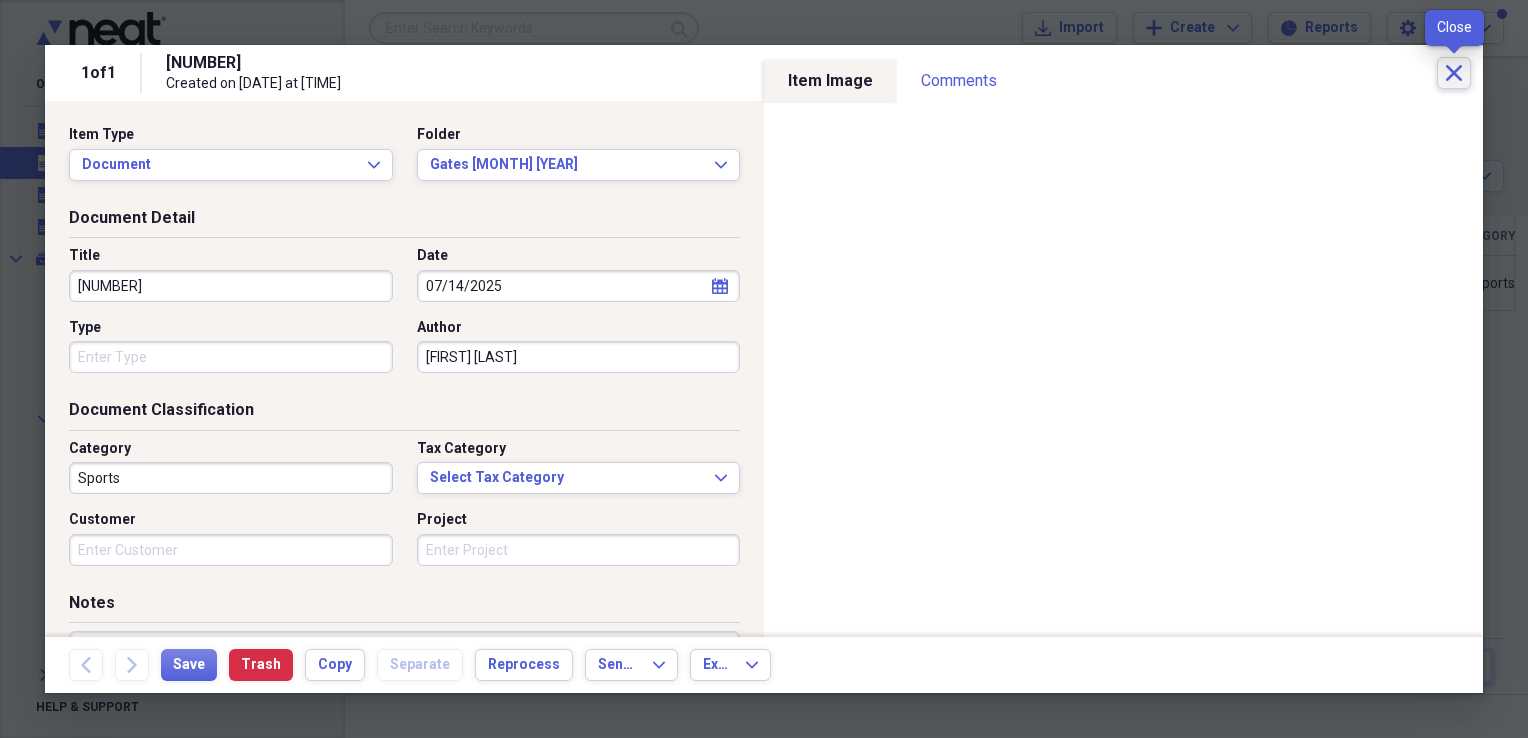 click on "Close" at bounding box center (1454, 73) 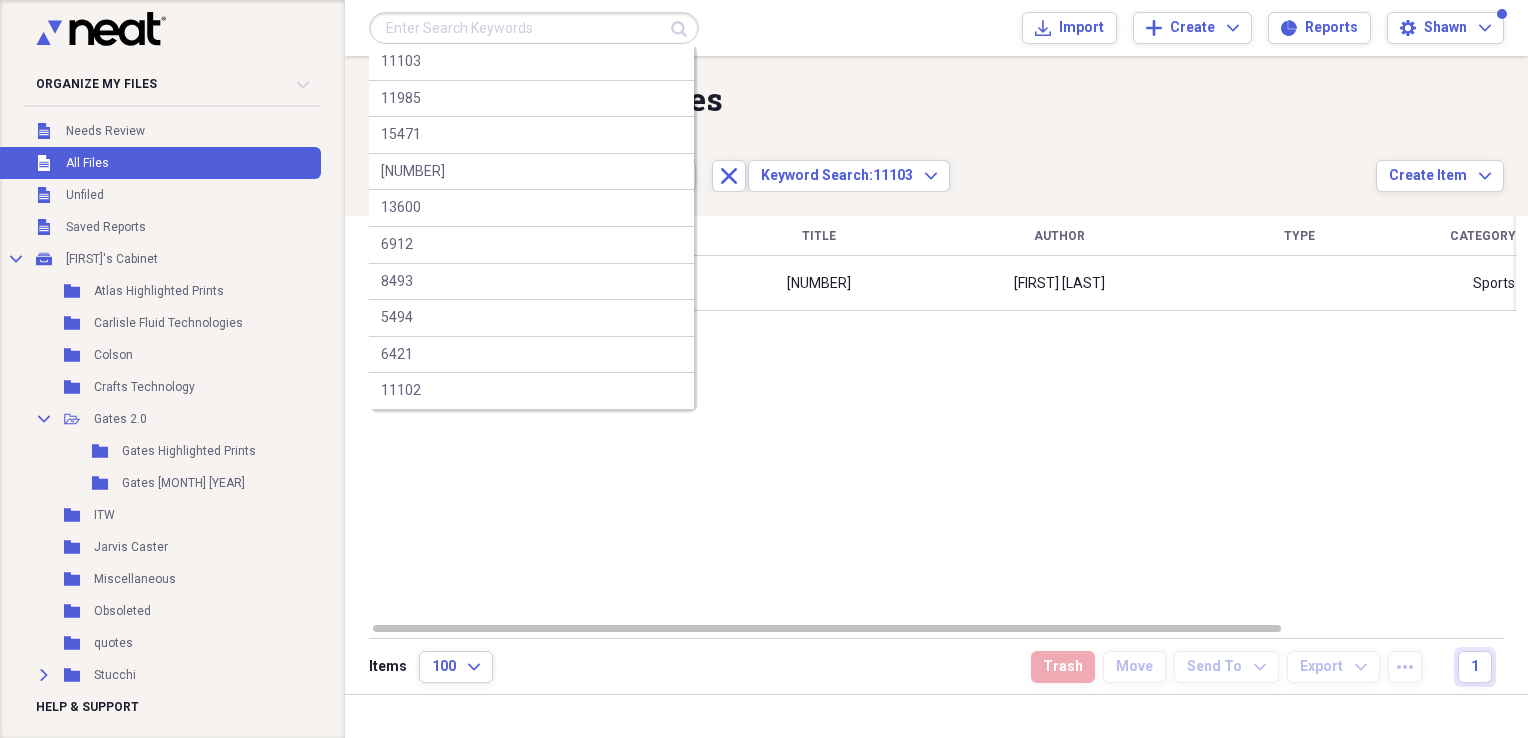 click at bounding box center (534, 28) 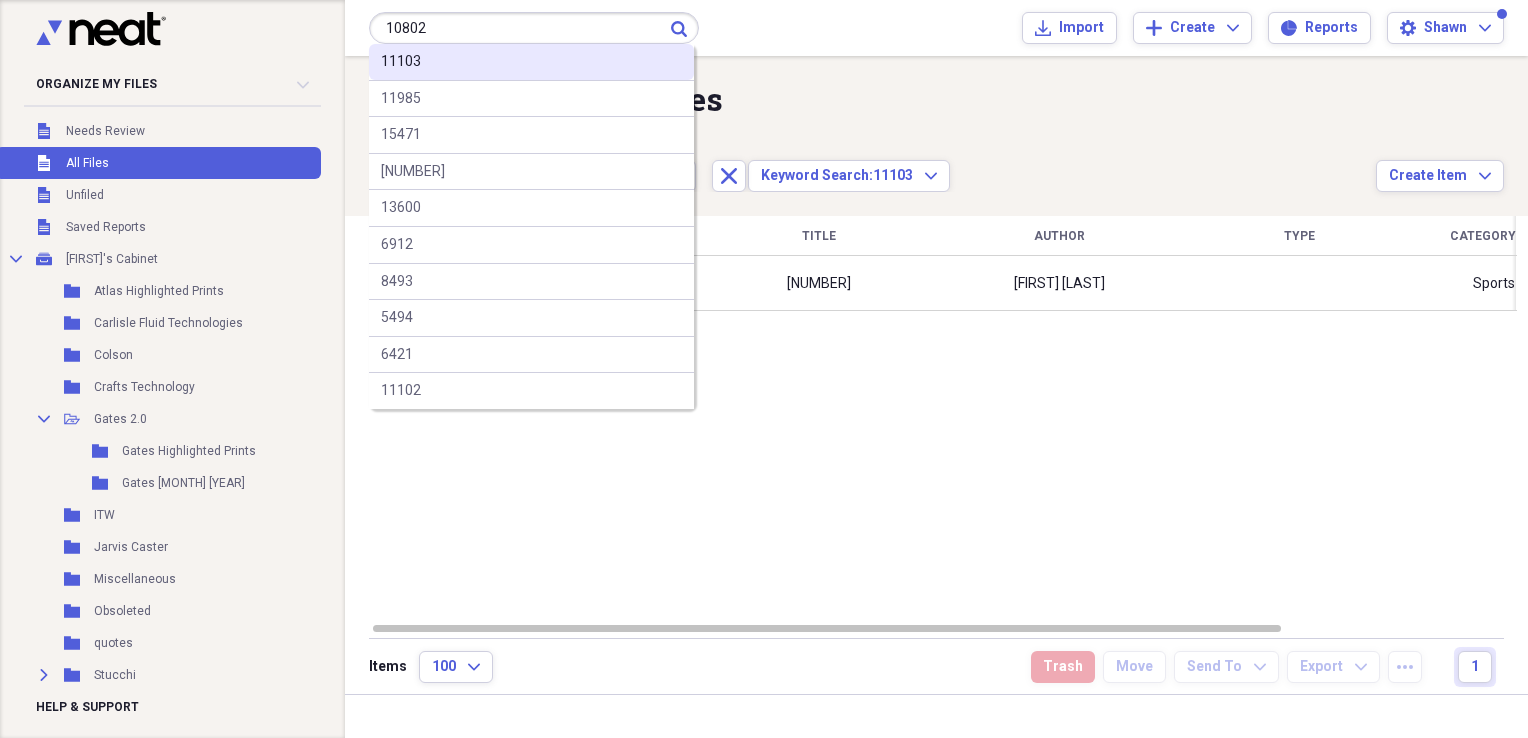 type on "10802" 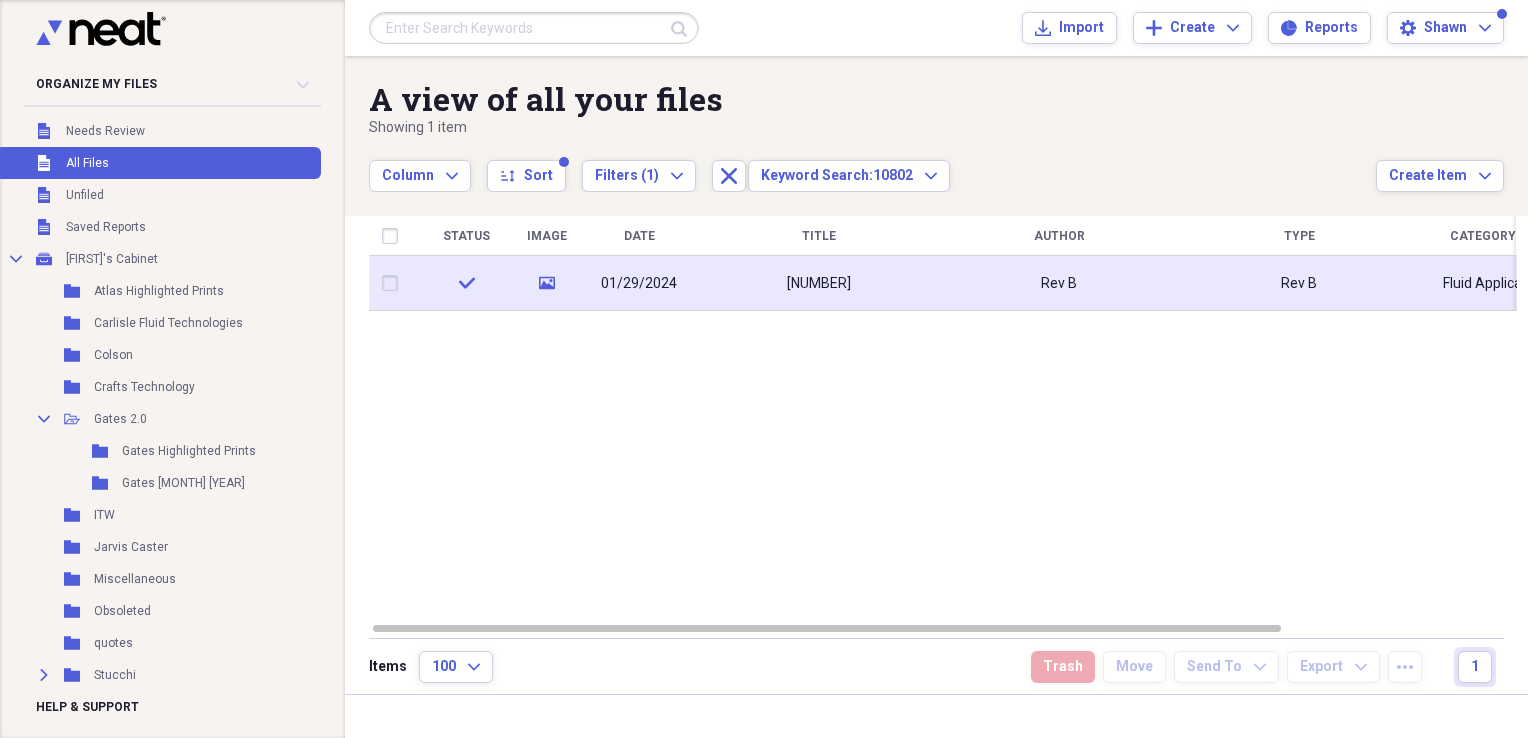 click on "[NUMBER]" at bounding box center [819, 284] 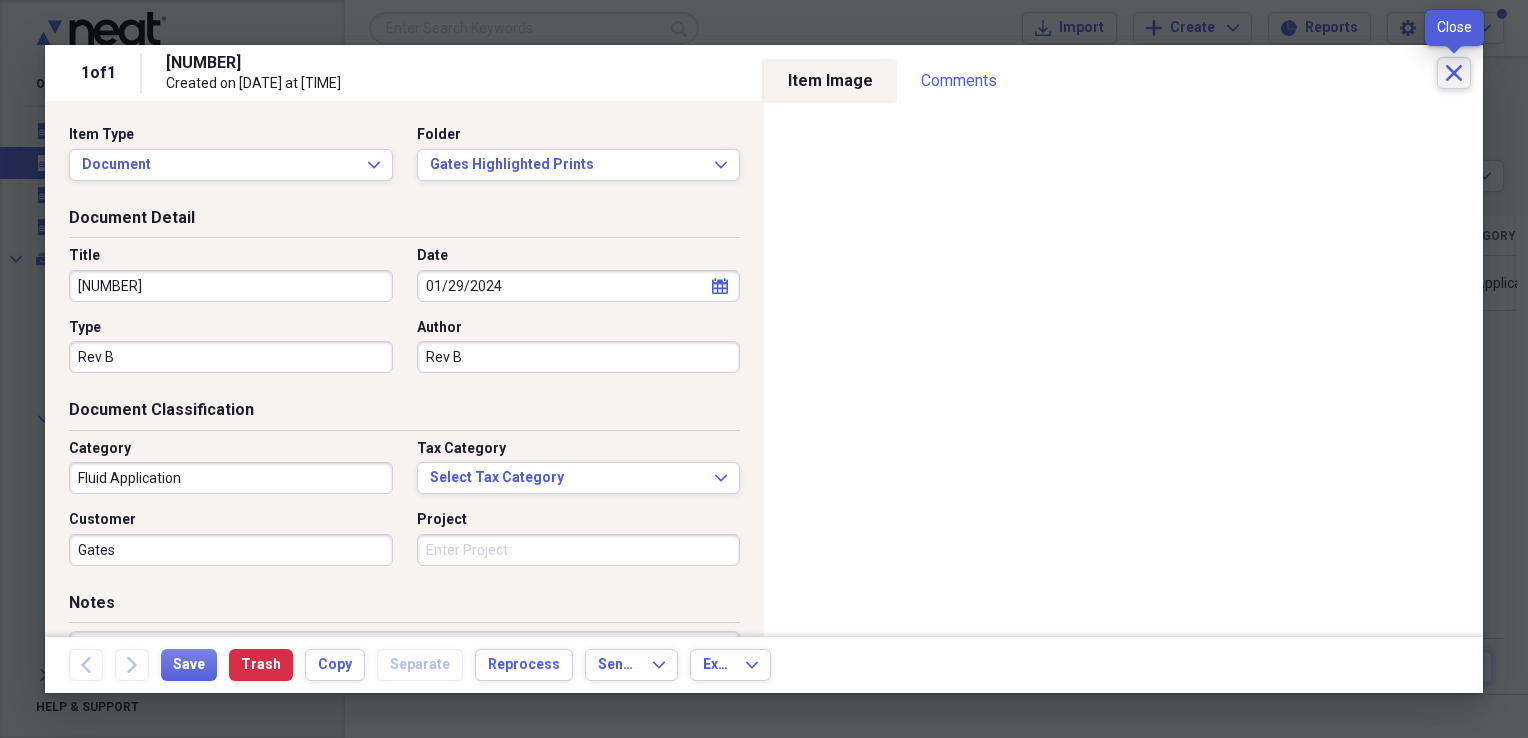 click on "Close" at bounding box center [1454, 73] 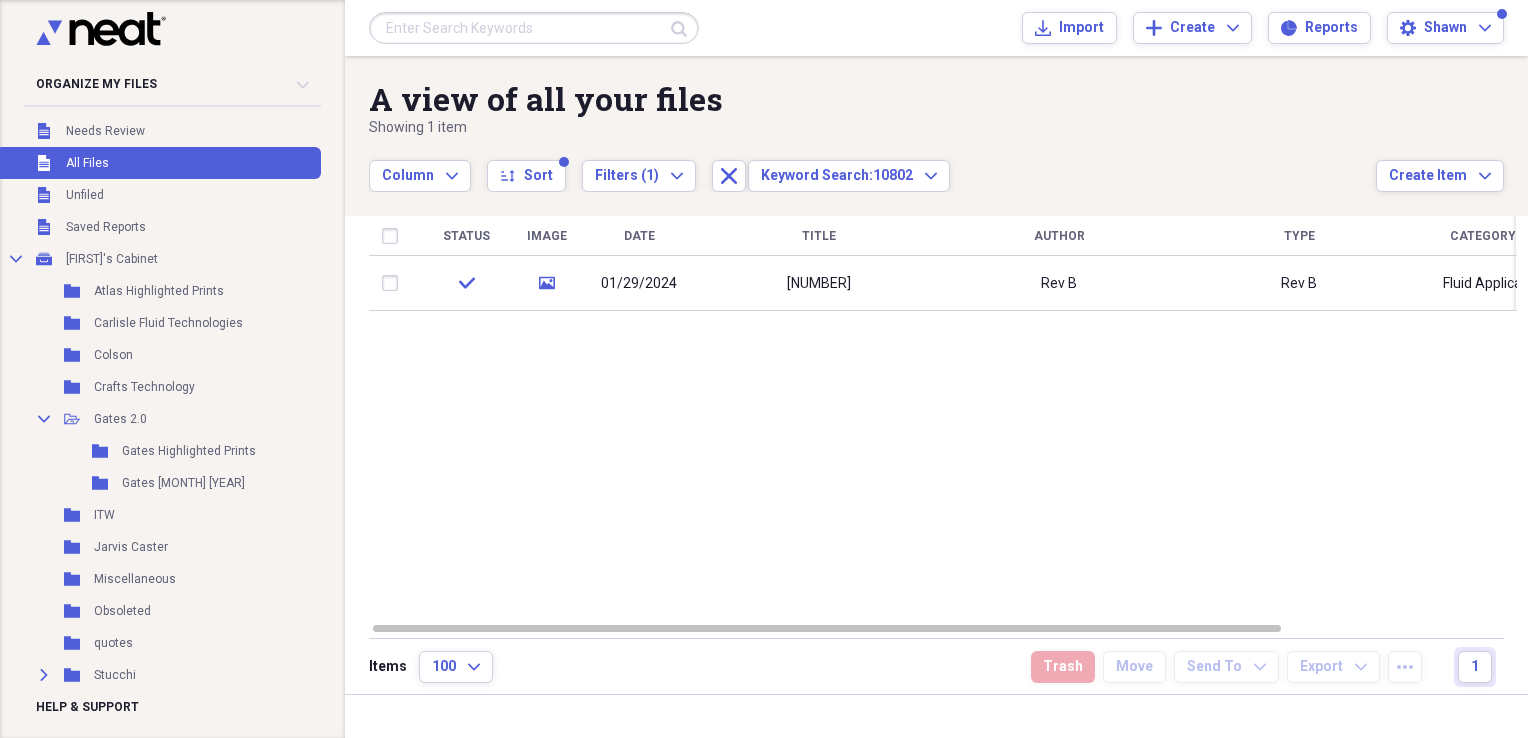 click at bounding box center [534, 28] 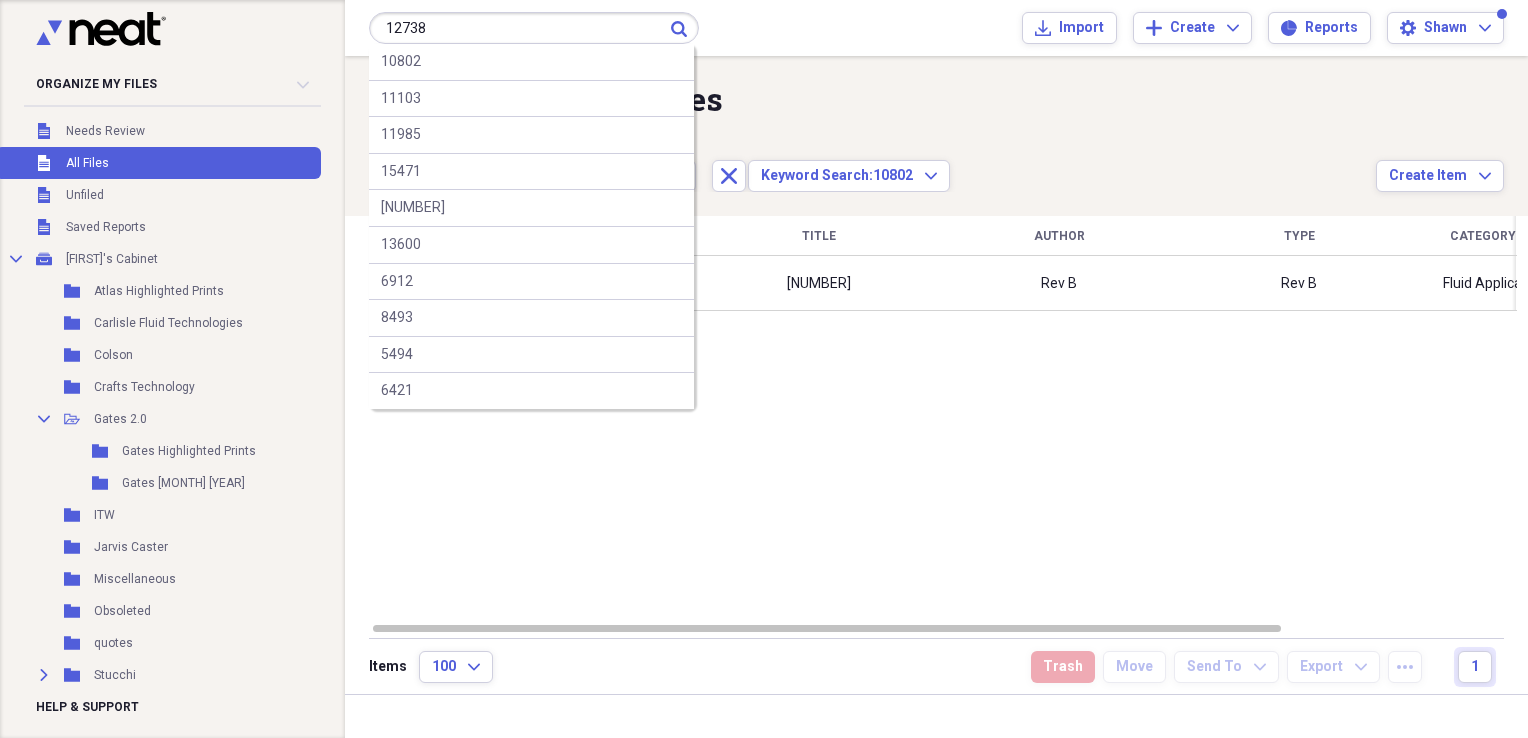 type on "12738" 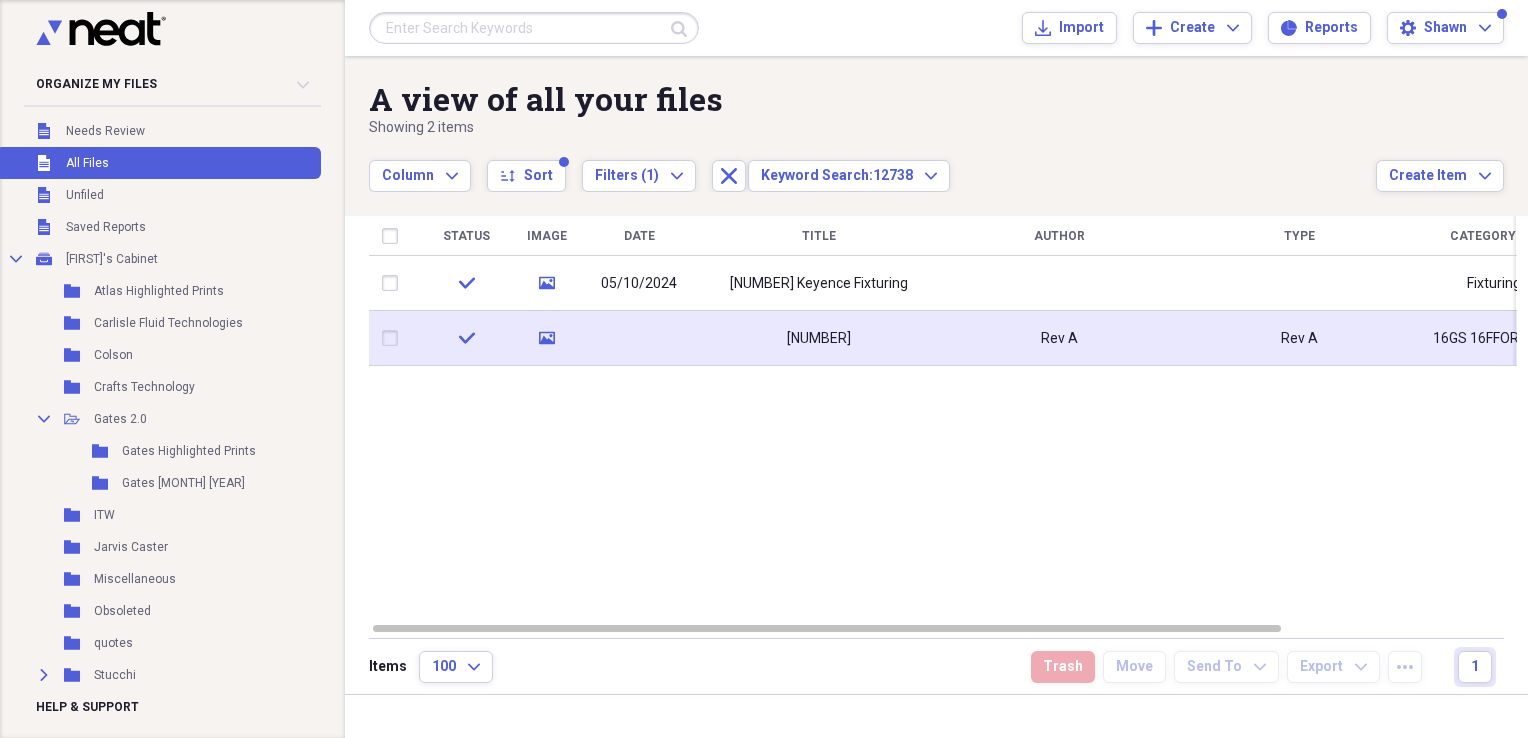 click on "[NUMBER]" at bounding box center (819, 339) 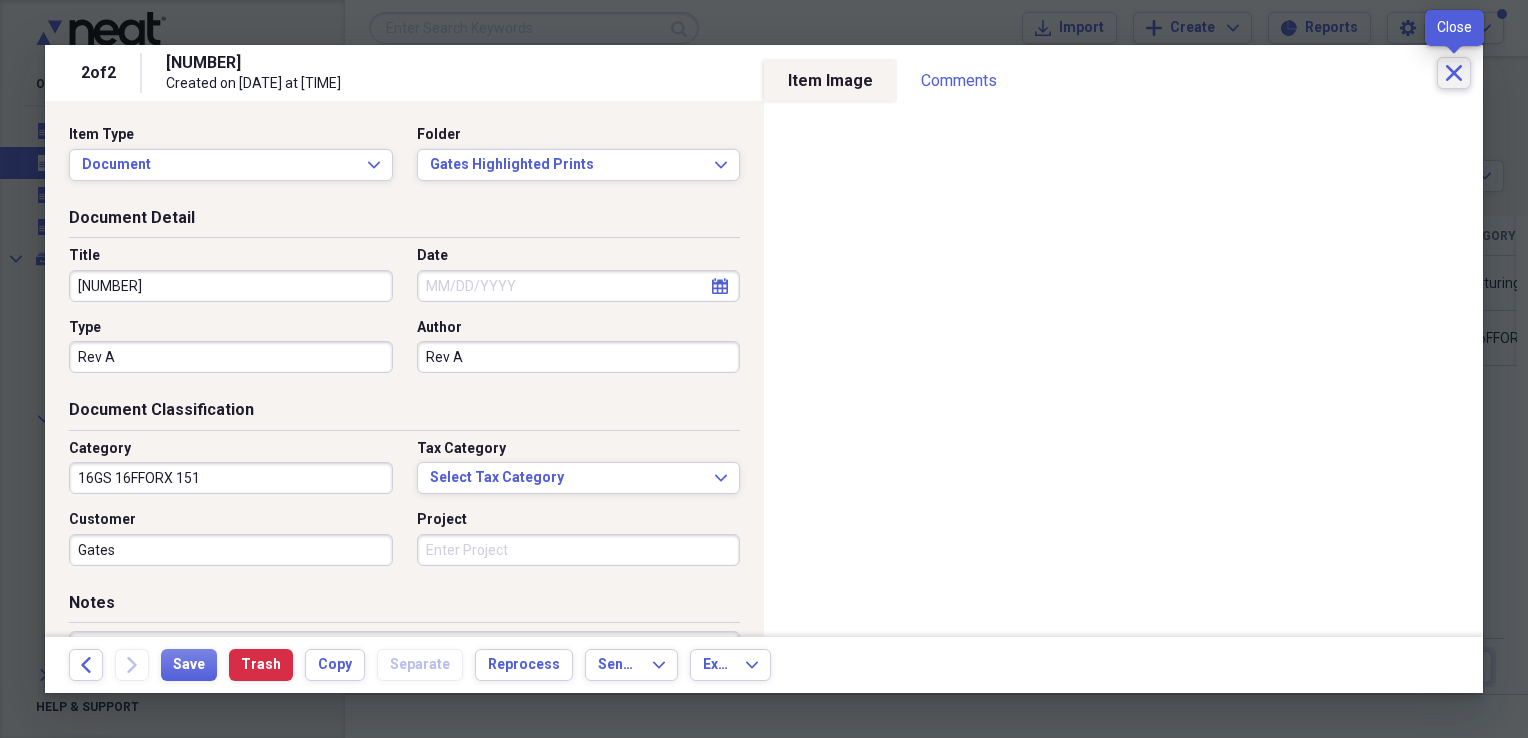 click 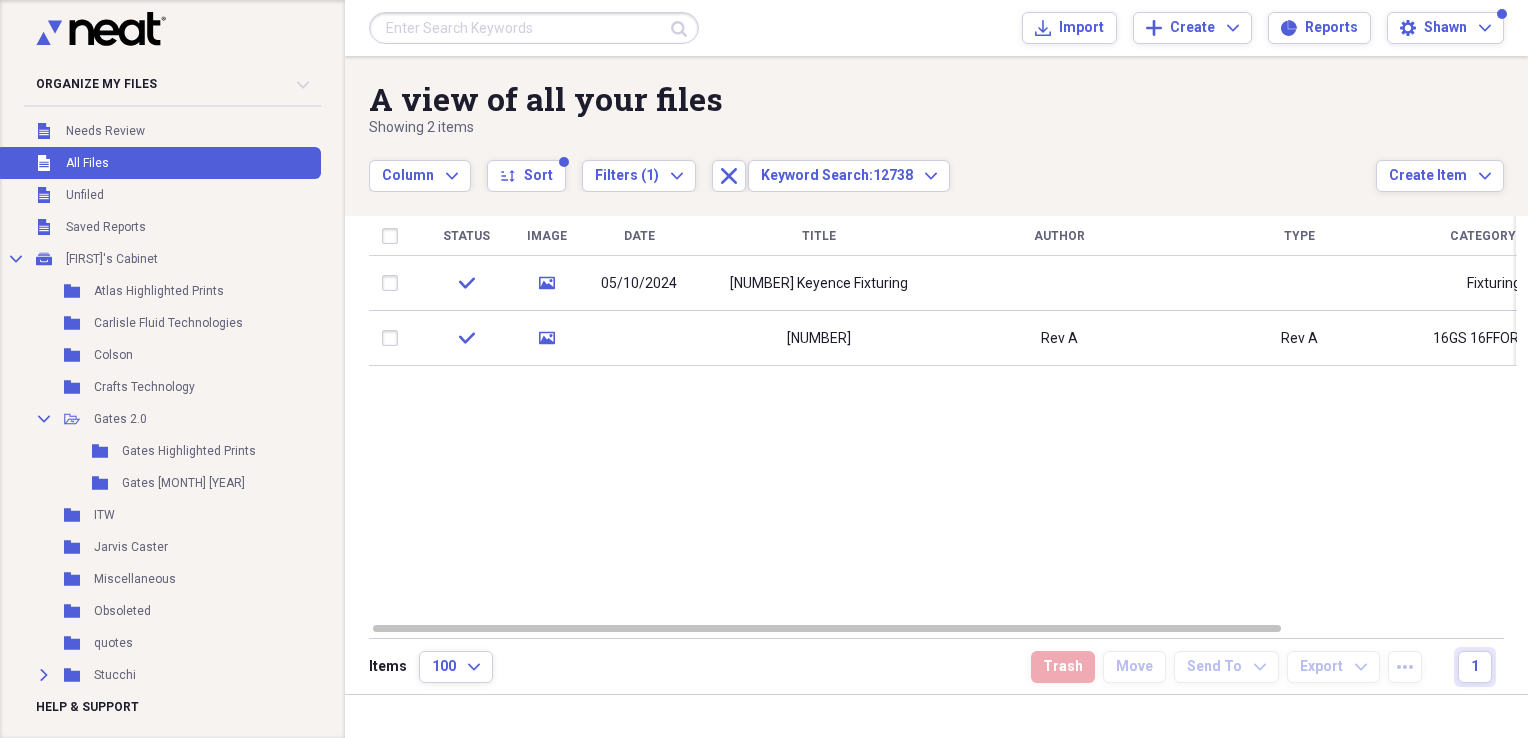 click at bounding box center (534, 28) 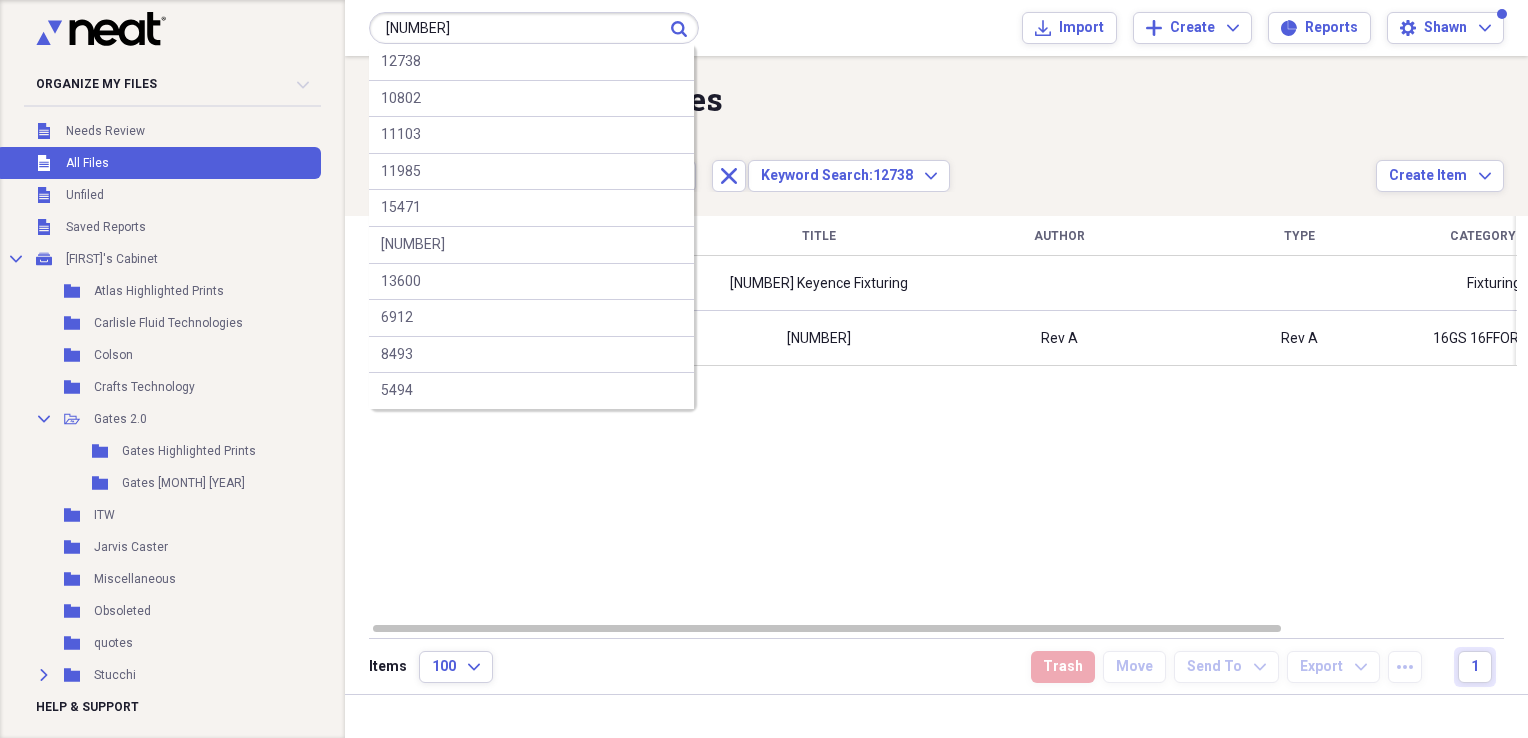 type on "[NUMBER]" 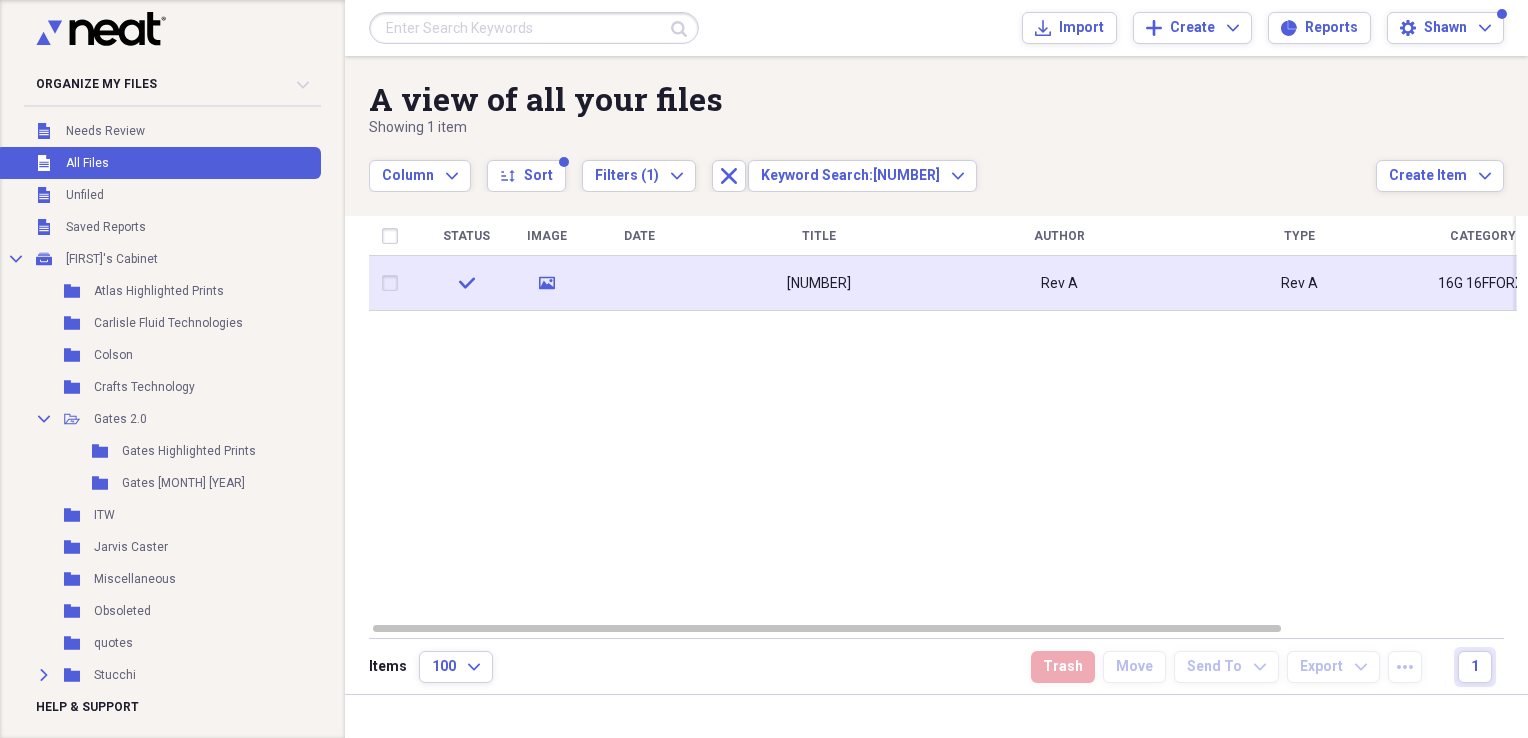 click on "[NUMBER]" at bounding box center (819, 284) 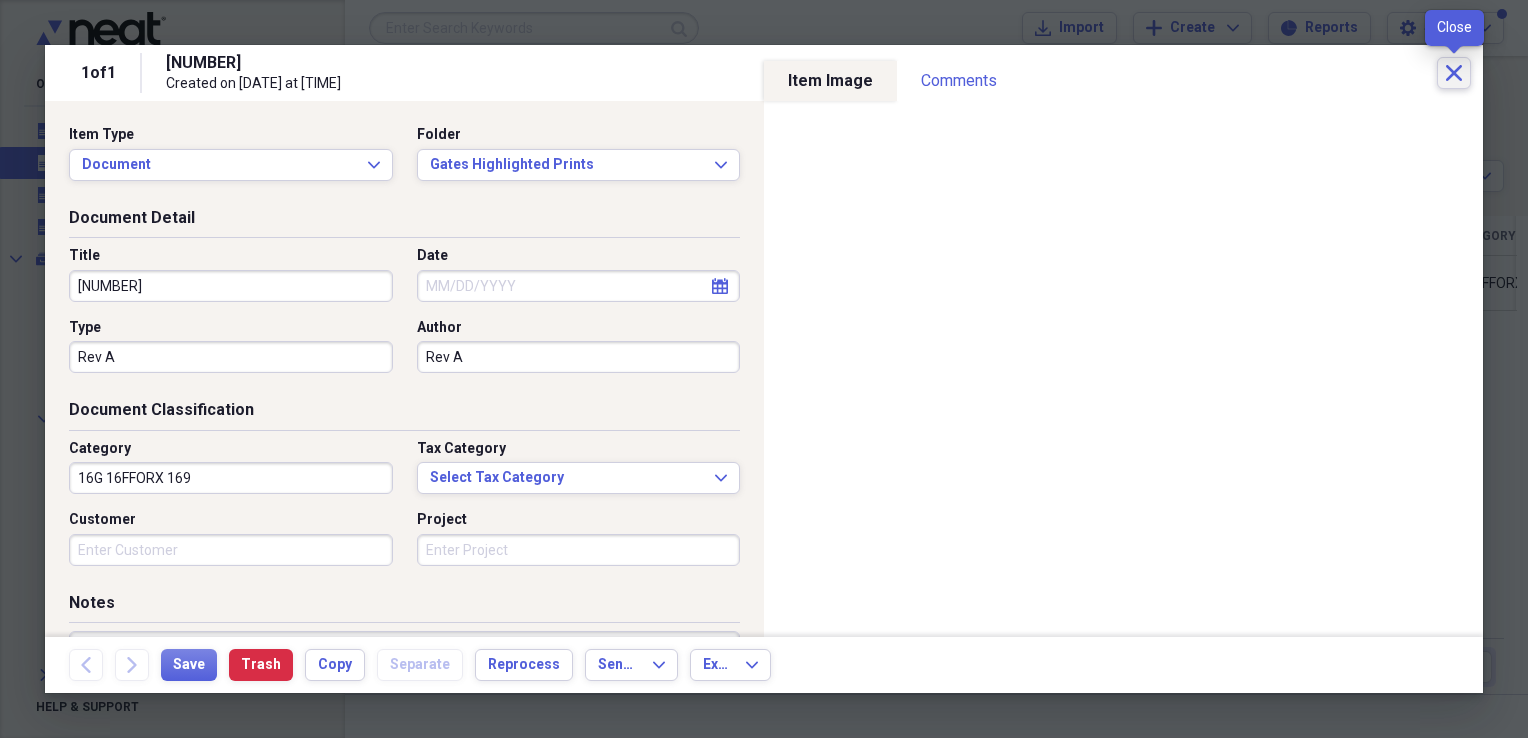click on "Close" 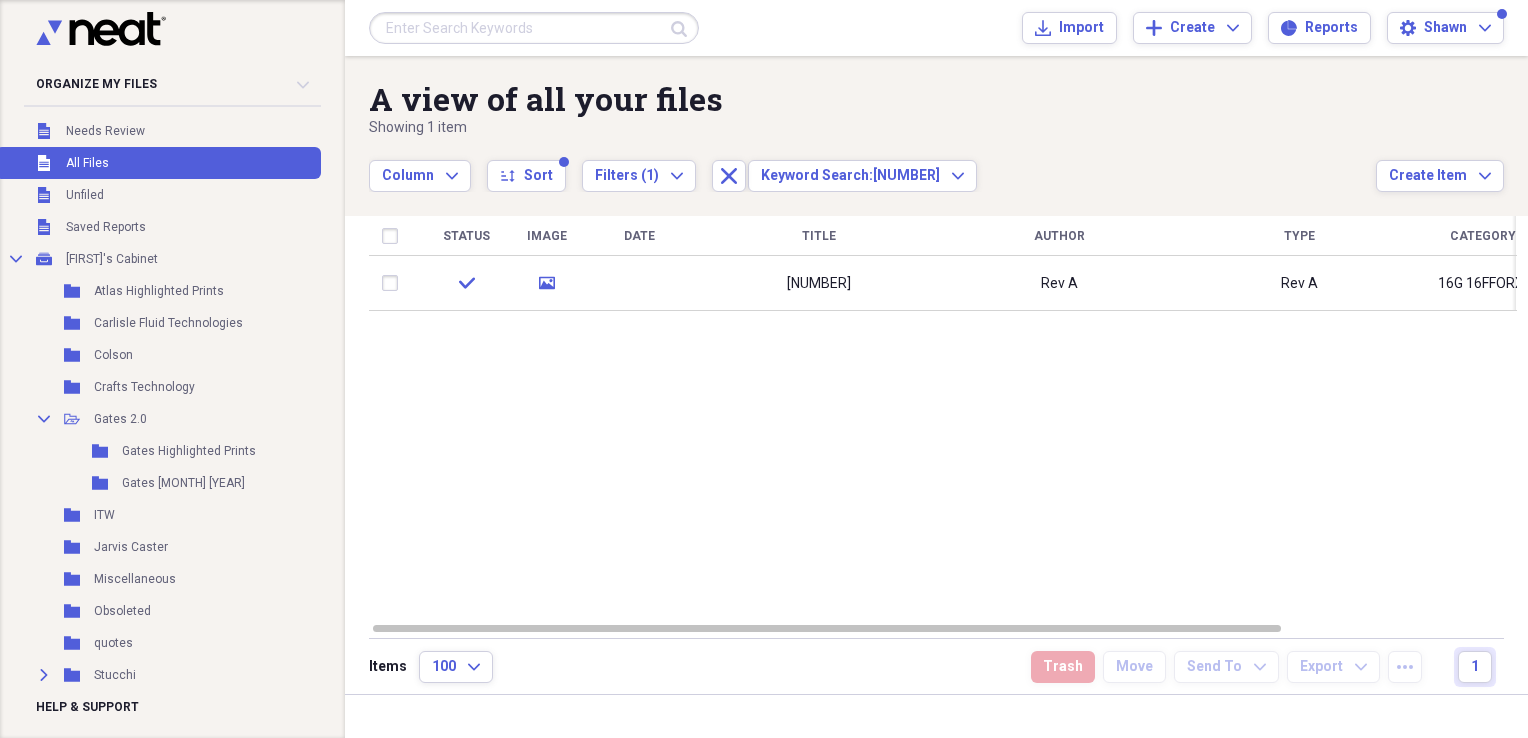 click at bounding box center [534, 28] 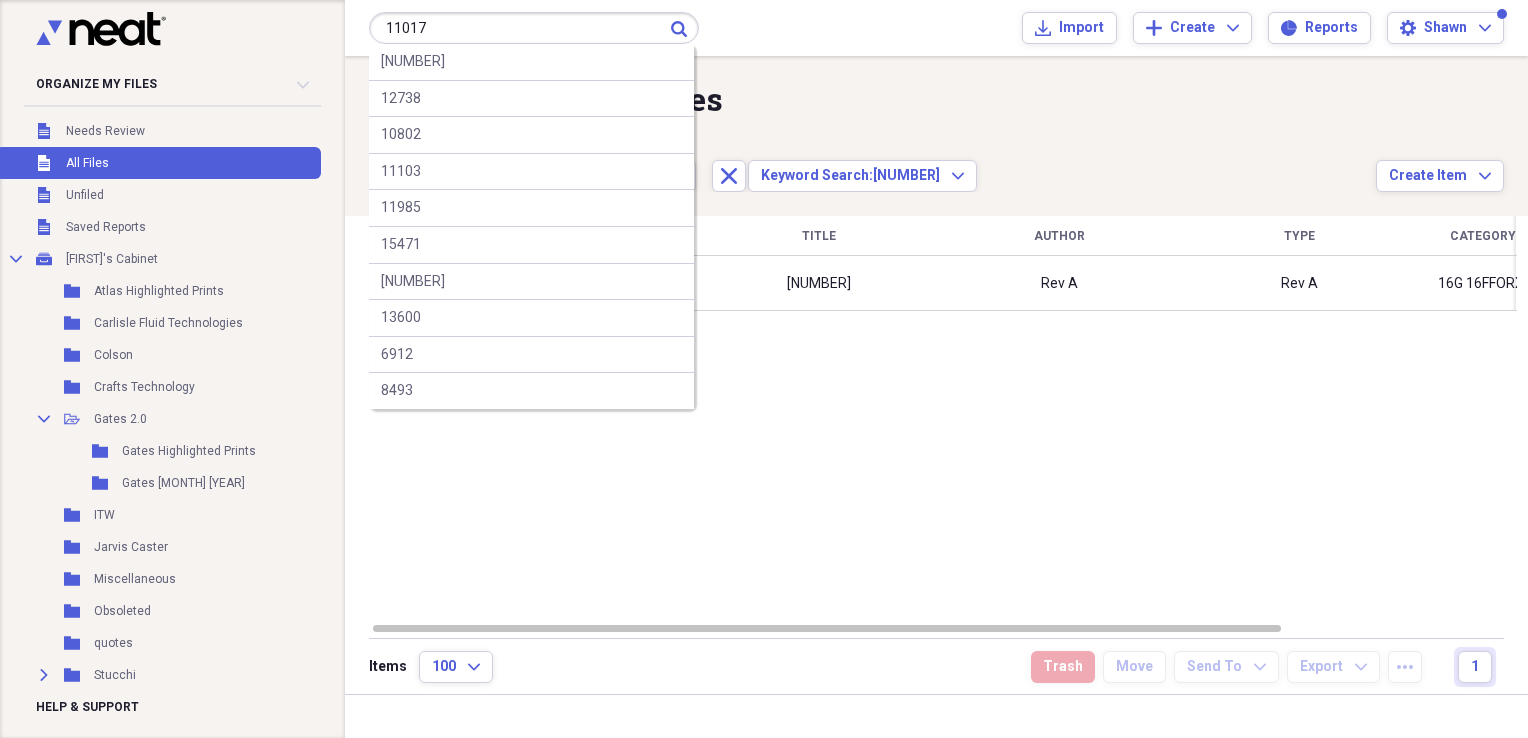 type on "11017" 